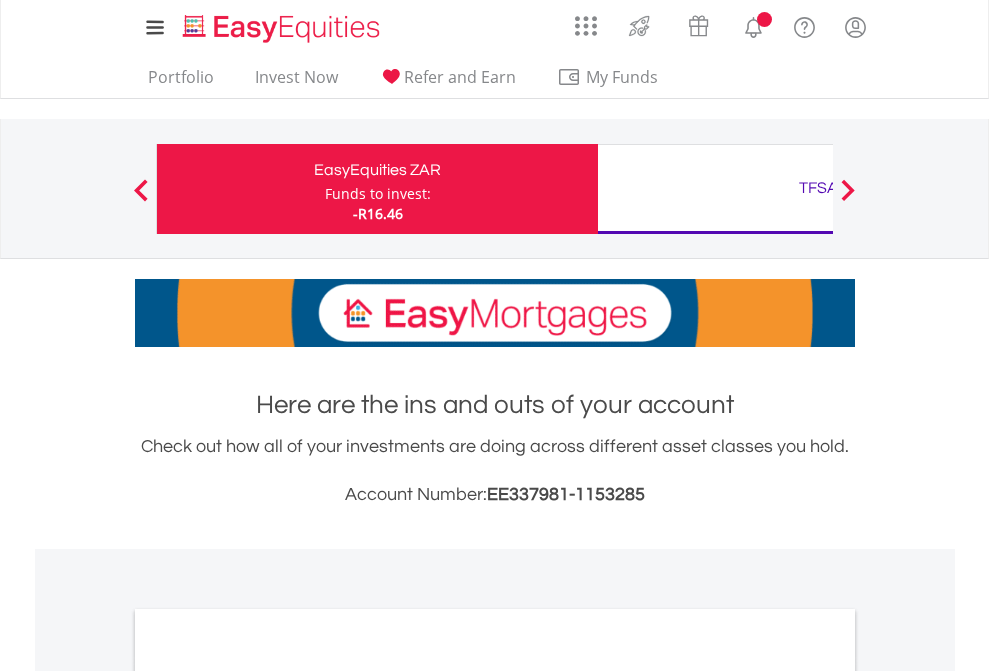 scroll, scrollTop: 0, scrollLeft: 0, axis: both 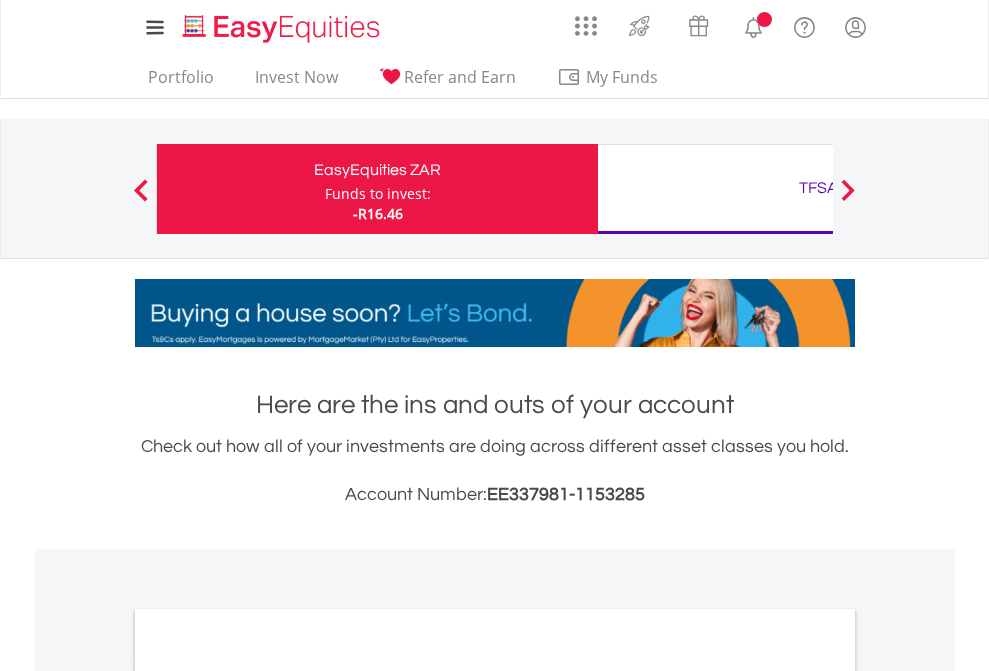 click on "Funds to invest:" at bounding box center [378, 194] 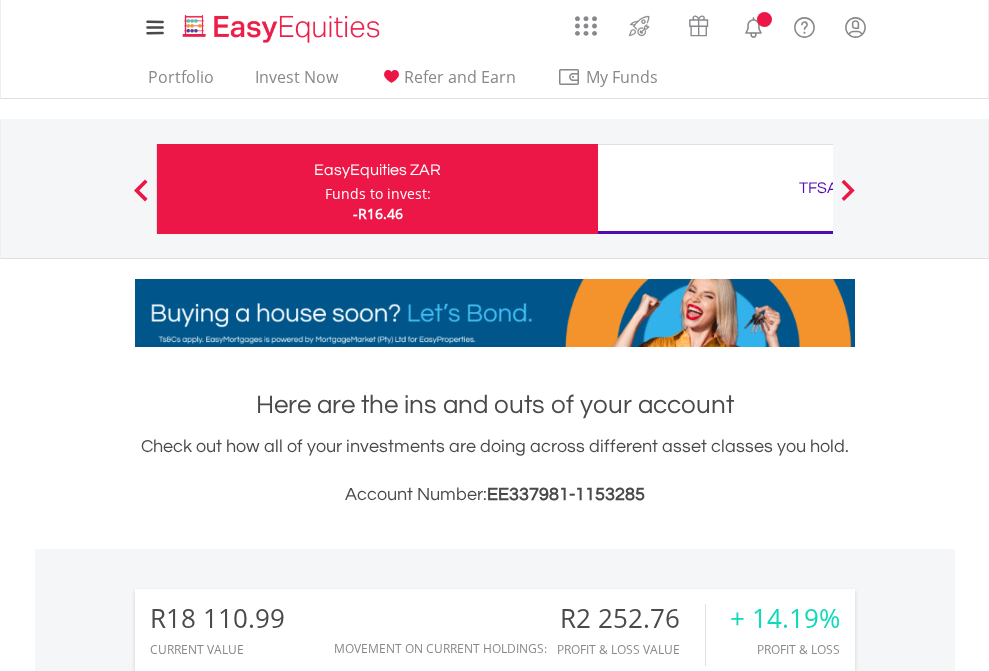 scroll, scrollTop: 999808, scrollLeft: 999687, axis: both 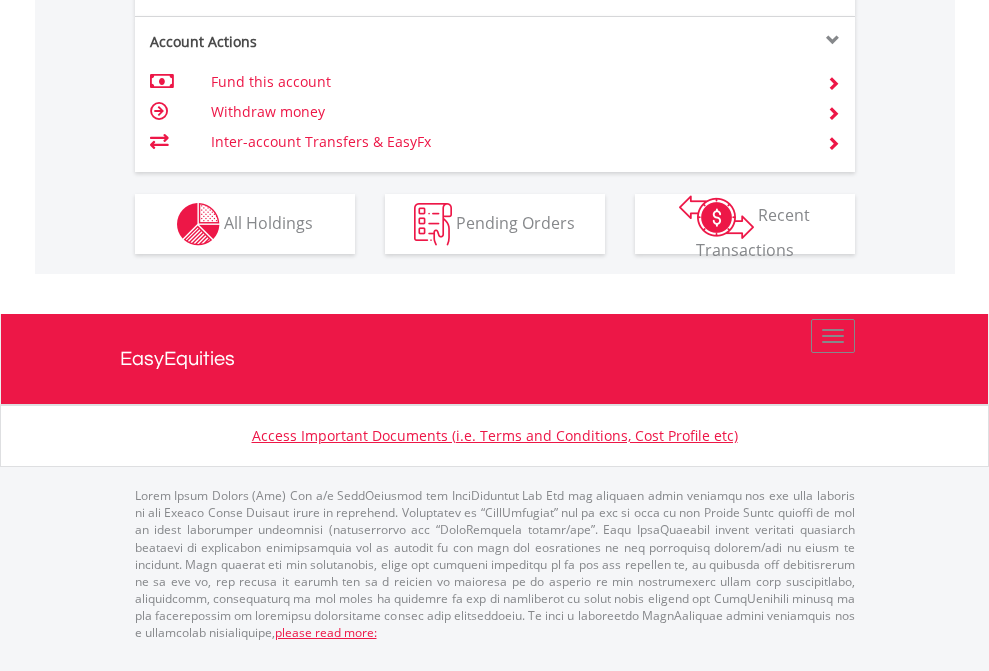 click on "Investment types" at bounding box center [706, -337] 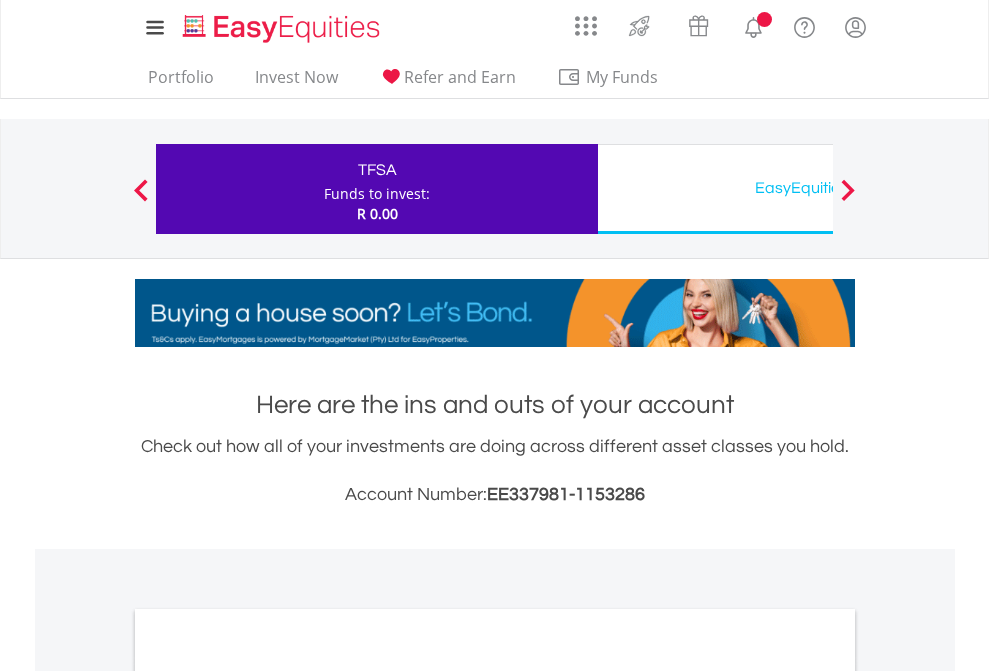 scroll, scrollTop: 0, scrollLeft: 0, axis: both 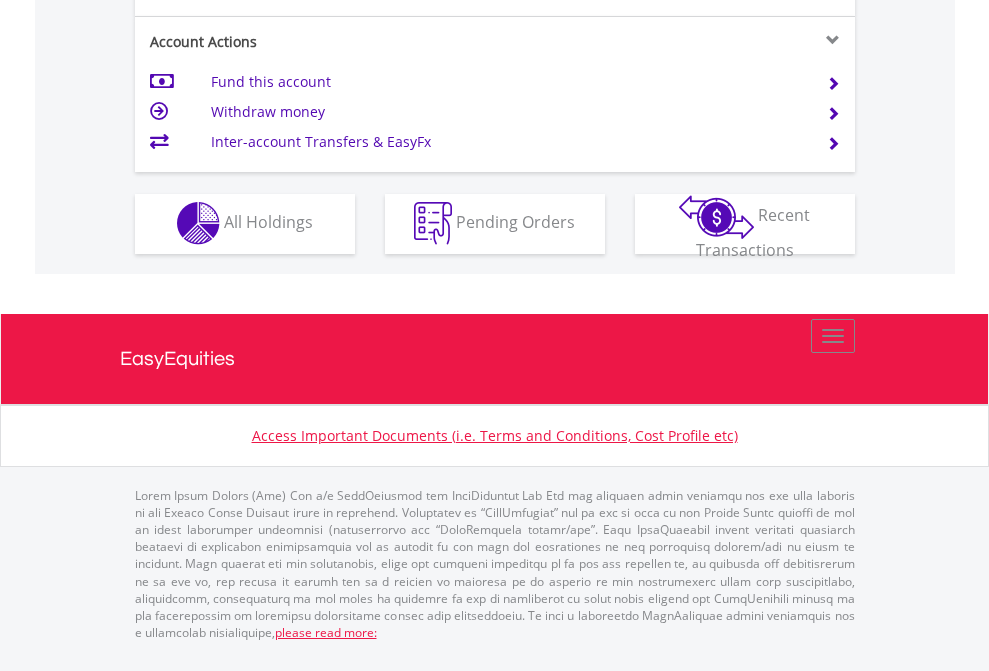 click on "Investment types" at bounding box center [706, -353] 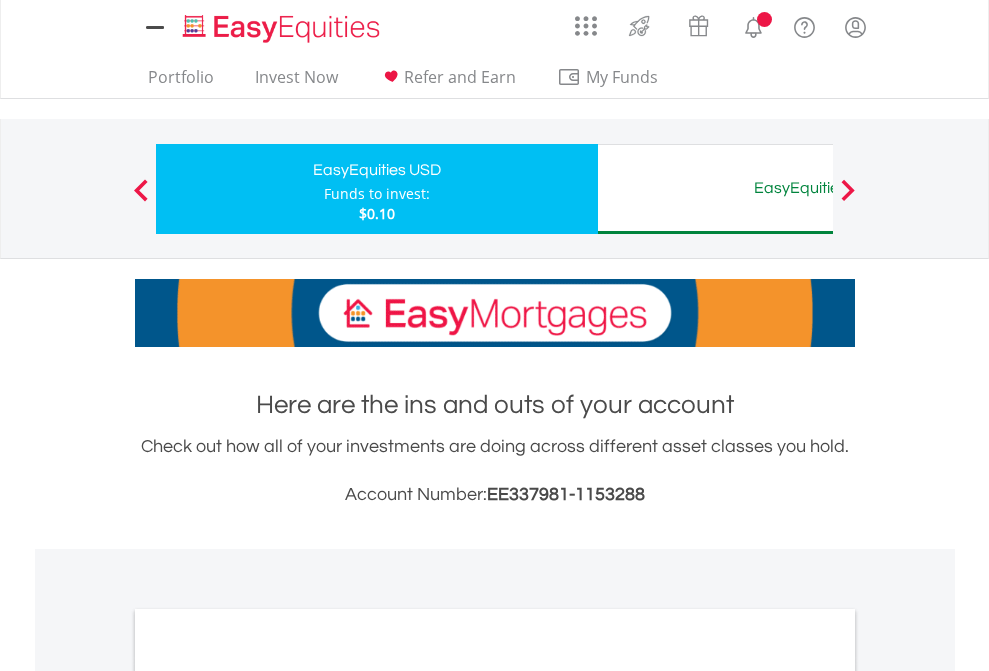 scroll, scrollTop: 0, scrollLeft: 0, axis: both 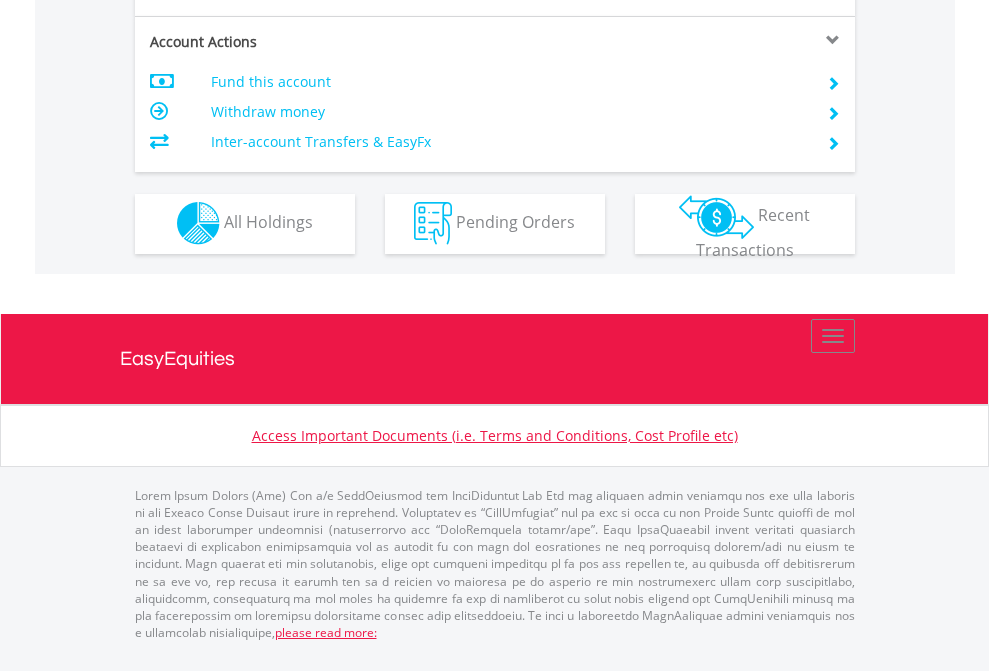 click on "Investment types" at bounding box center (706, -353) 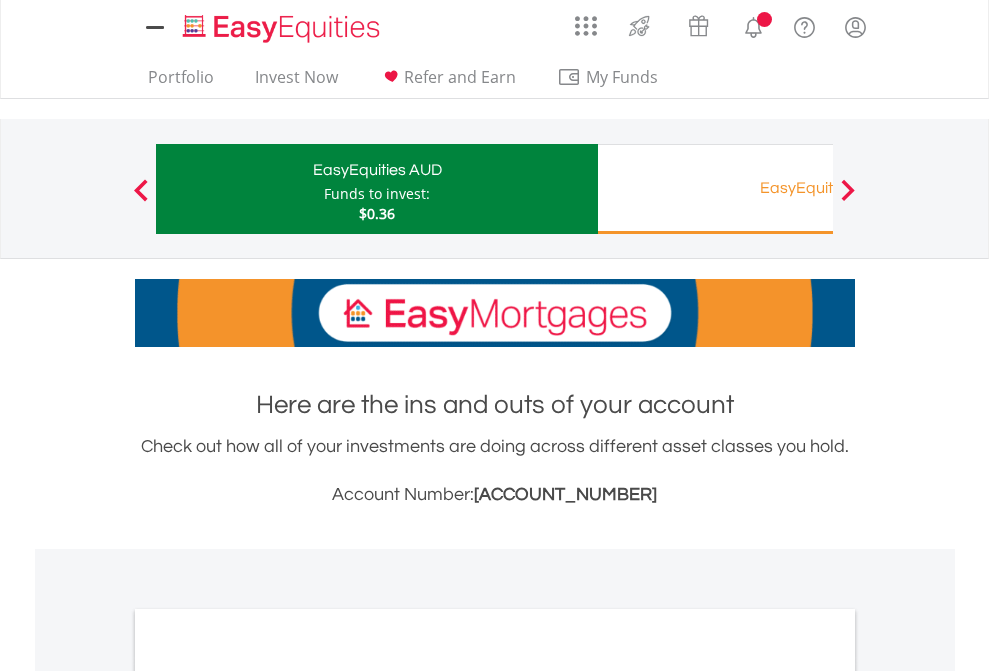 scroll, scrollTop: 0, scrollLeft: 0, axis: both 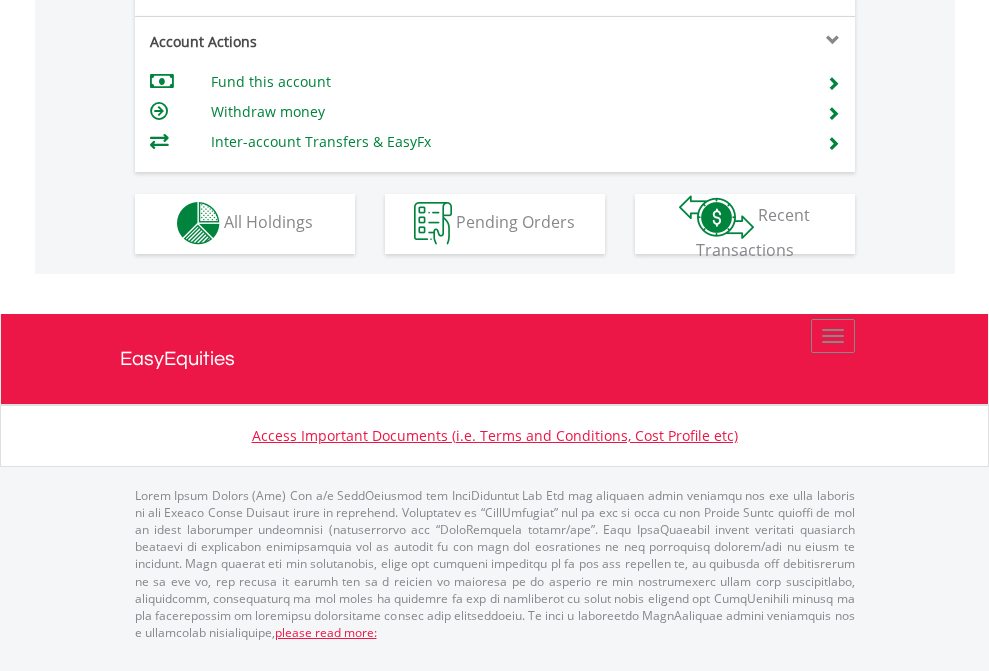 click on "Investment types" at bounding box center (706, -353) 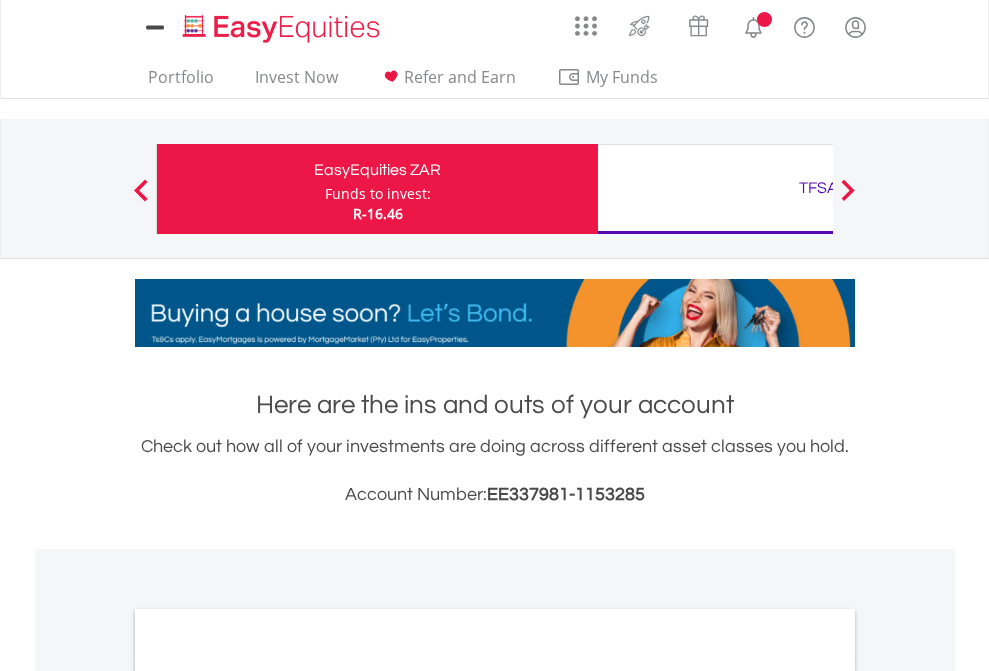 scroll, scrollTop: 0, scrollLeft: 0, axis: both 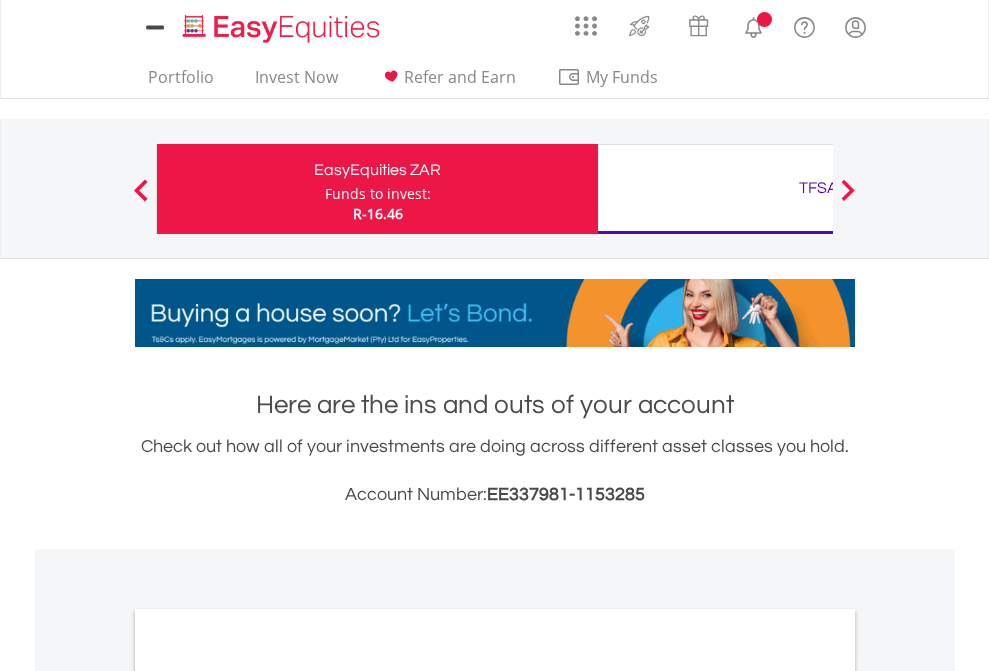 click on "All Holdings" at bounding box center [268, 1096] 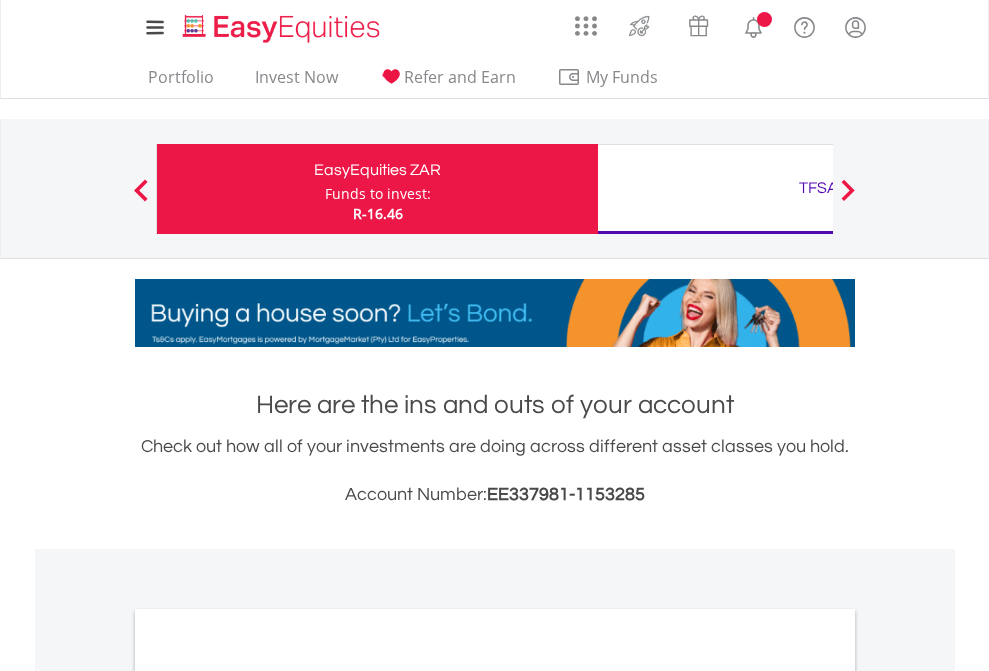 scroll, scrollTop: 1202, scrollLeft: 0, axis: vertical 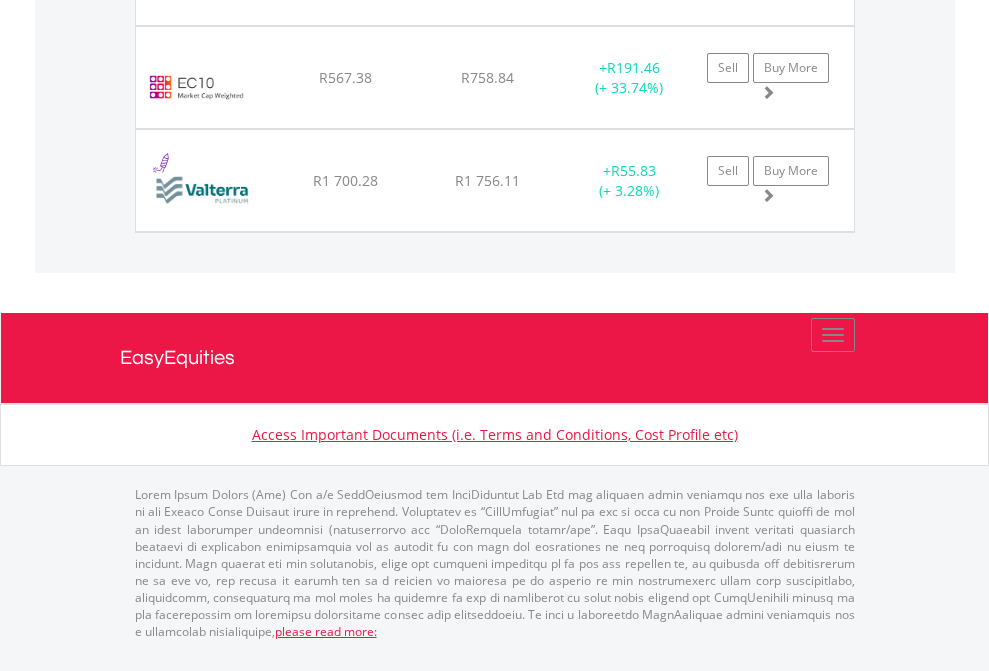 click on "TFSA" at bounding box center (818, -1791) 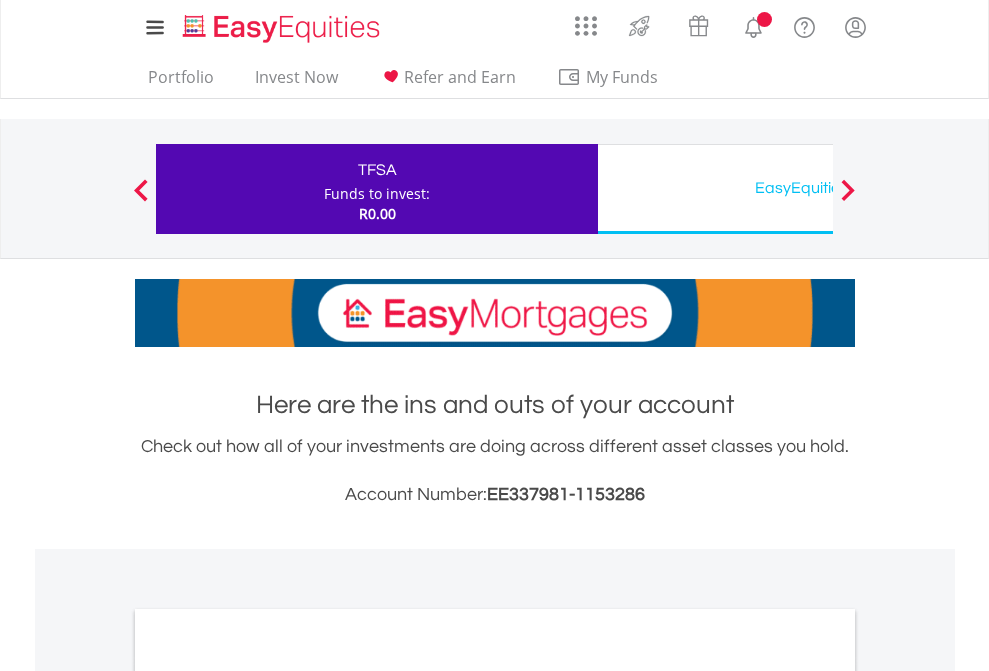 scroll, scrollTop: 0, scrollLeft: 0, axis: both 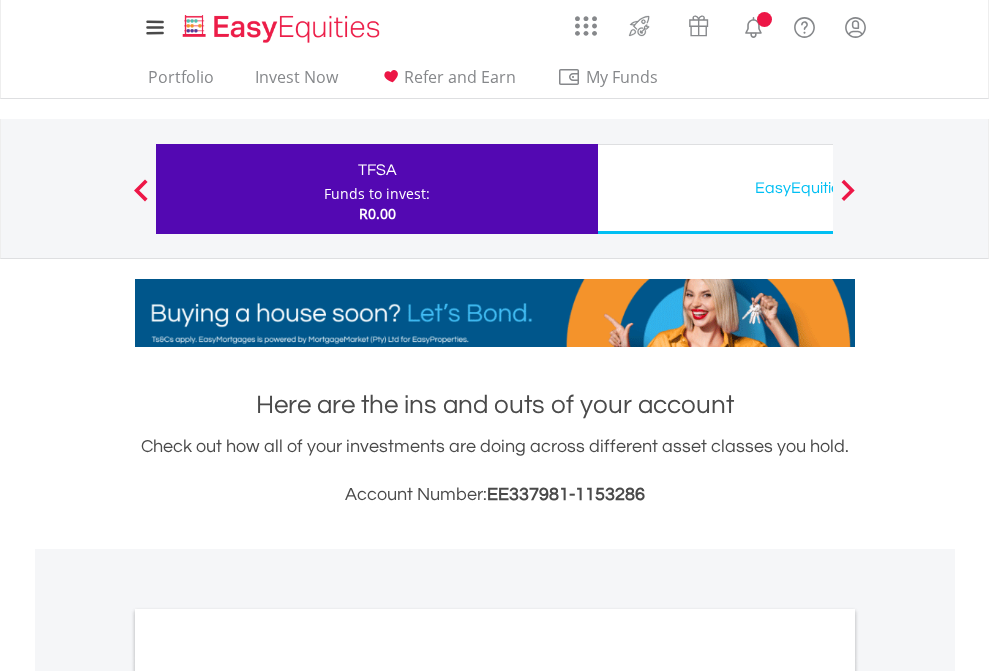 click on "All Holdings" at bounding box center [268, 1096] 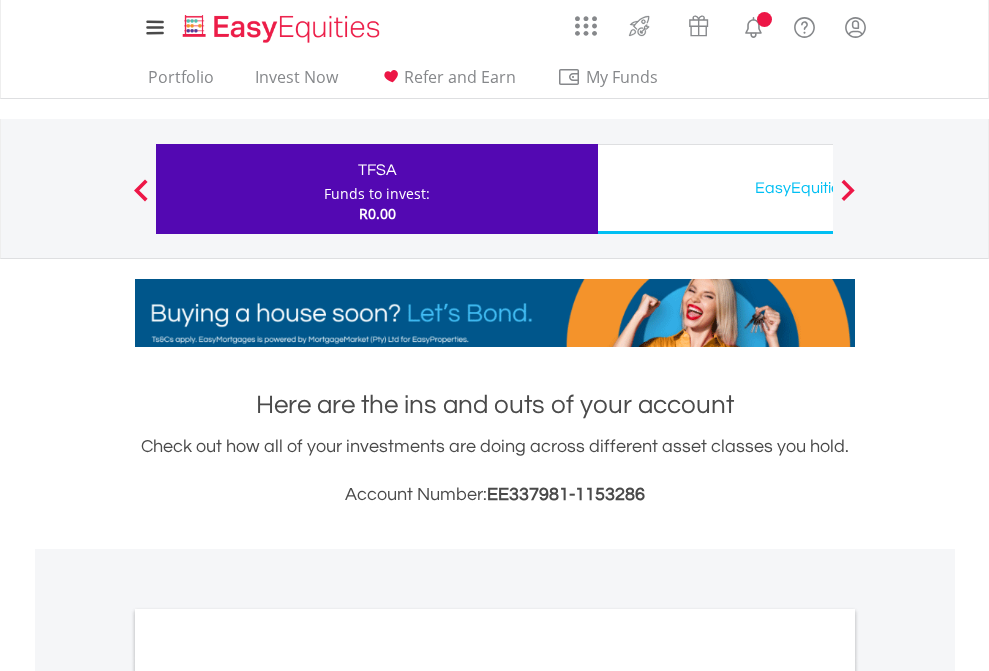 scroll, scrollTop: 1202, scrollLeft: 0, axis: vertical 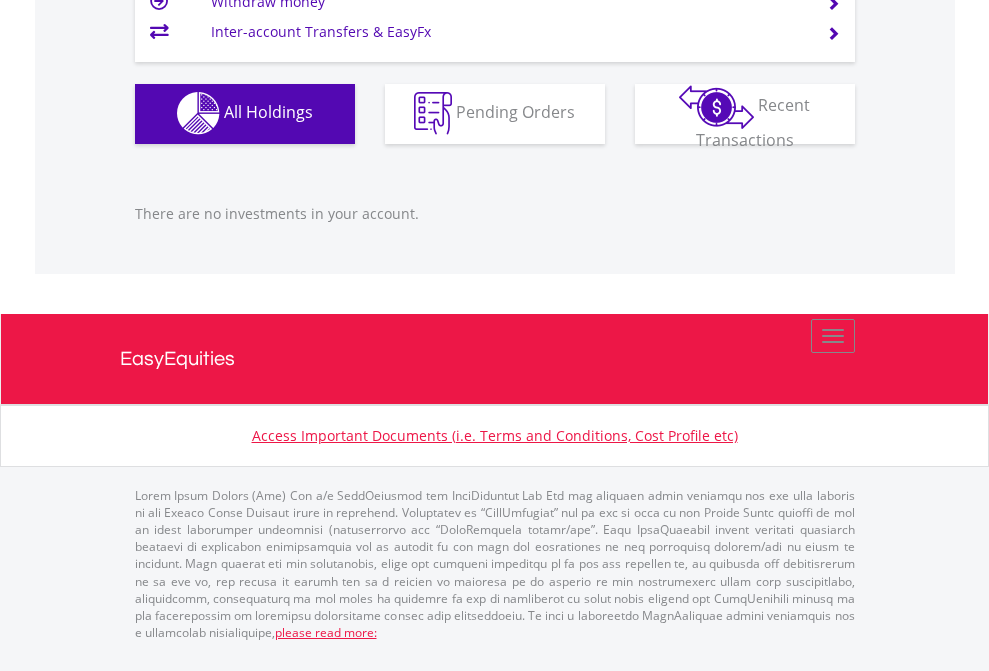 click on "EasyEquities USD" at bounding box center [818, -1142] 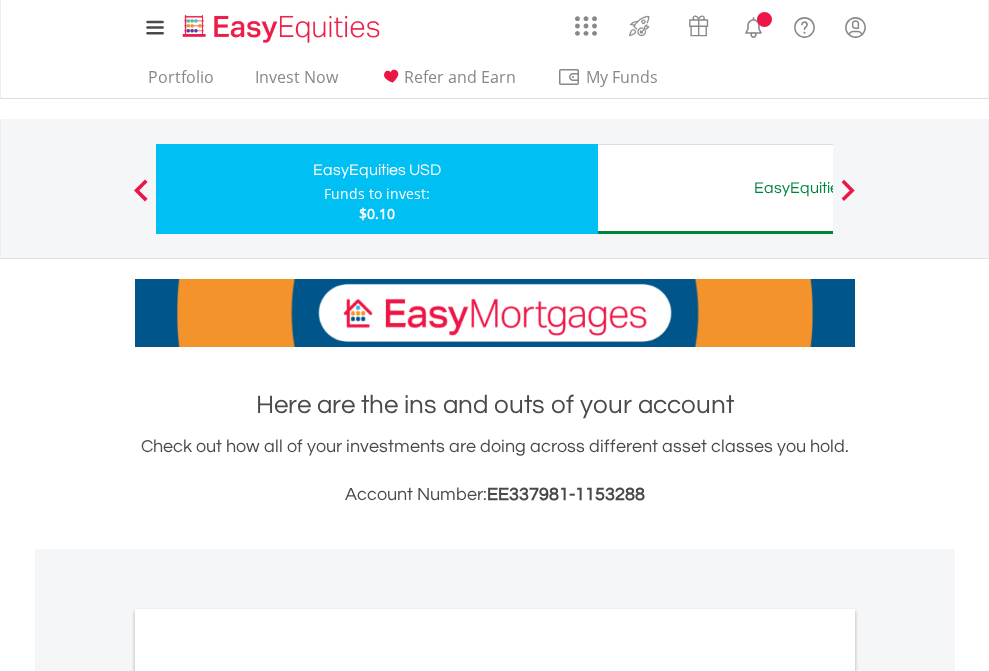 scroll, scrollTop: 0, scrollLeft: 0, axis: both 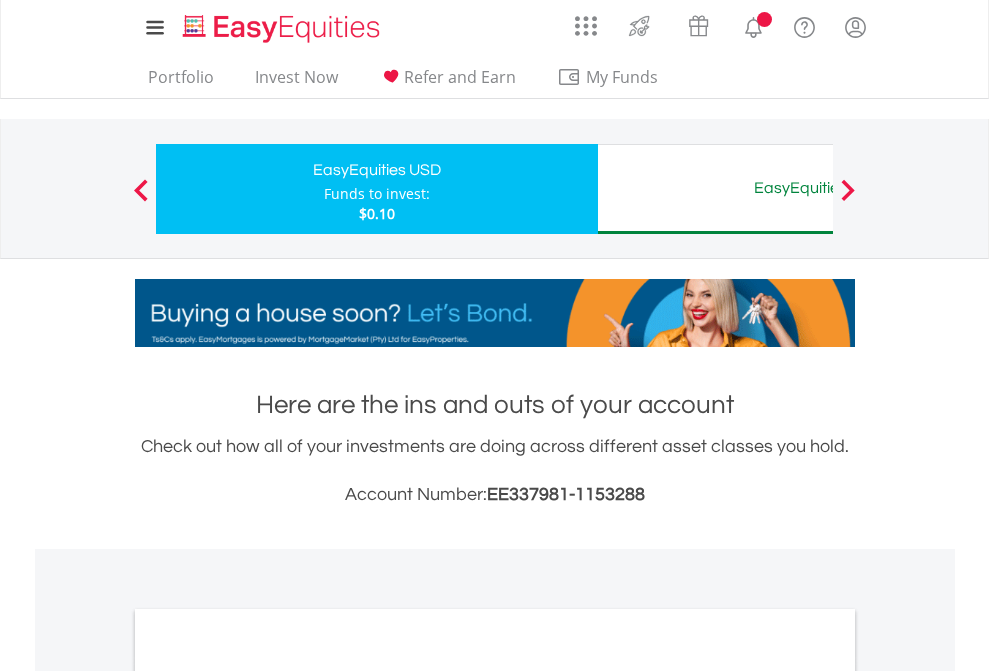 click on "All Holdings" at bounding box center (268, 1096) 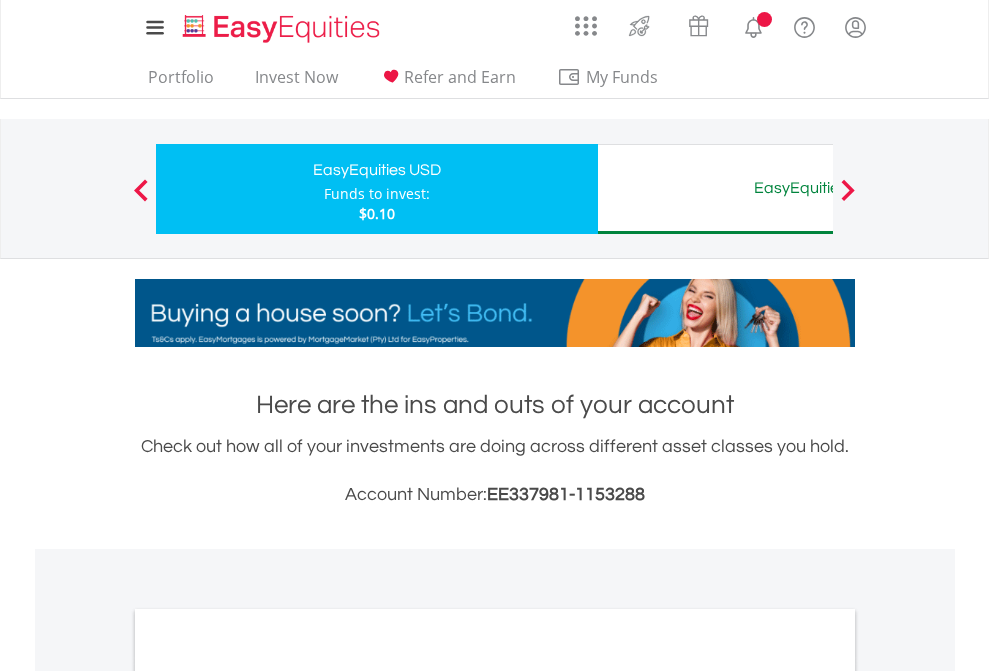scroll, scrollTop: 1202, scrollLeft: 0, axis: vertical 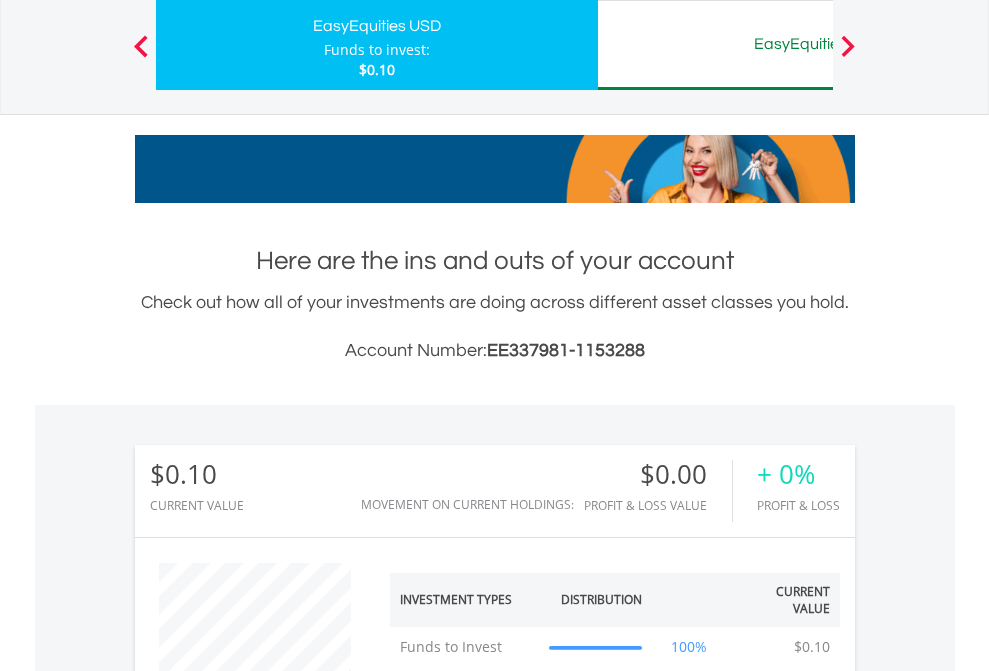 click on "EasyEquities AUD" at bounding box center [818, 44] 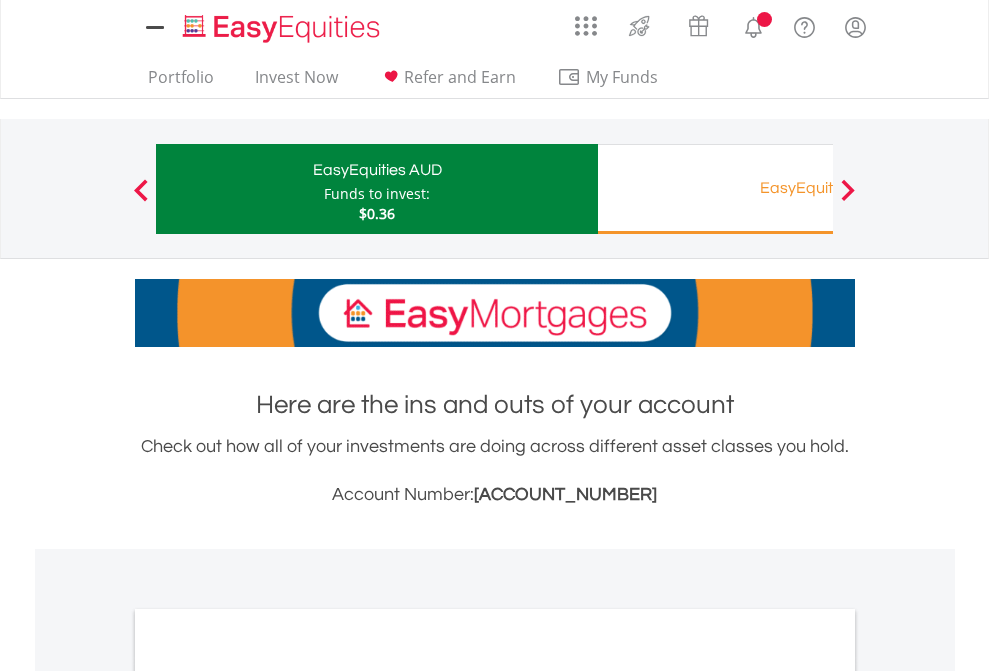 scroll, scrollTop: 1202, scrollLeft: 0, axis: vertical 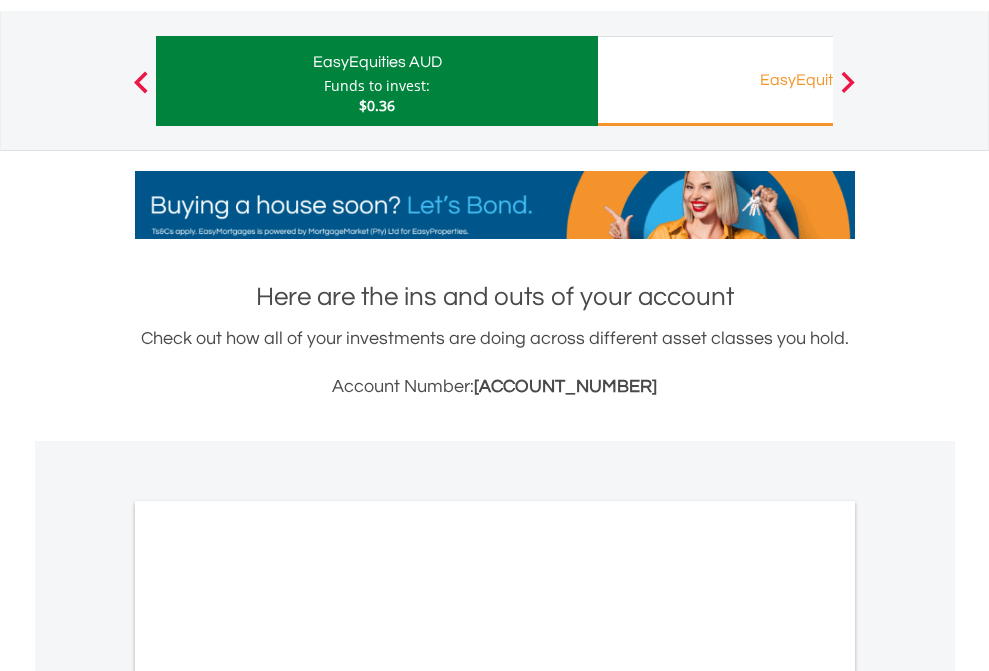 click on "All Holdings" at bounding box center (268, 988) 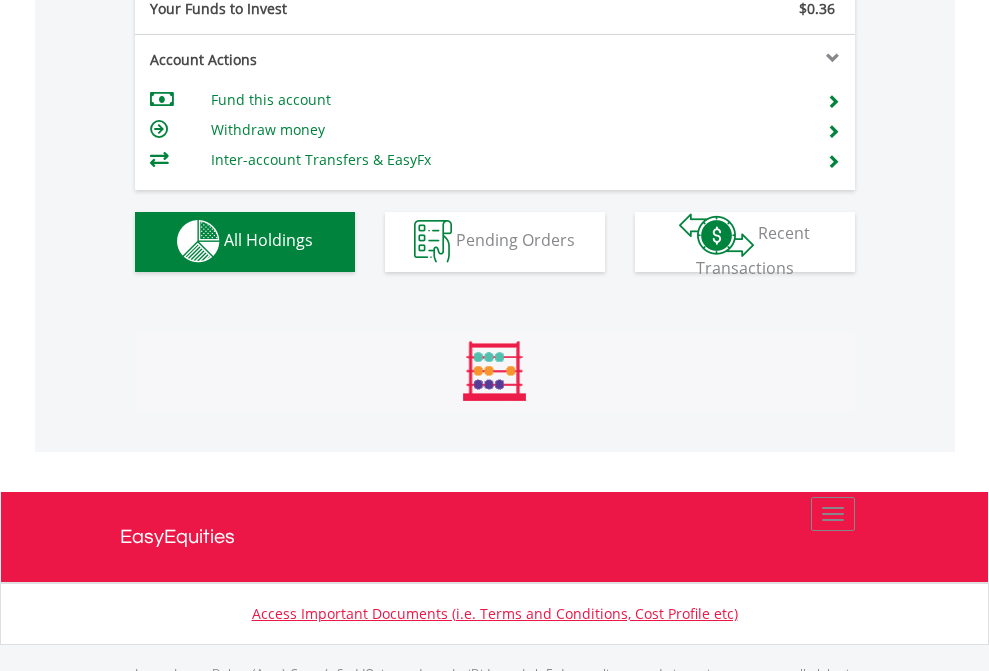 scroll, scrollTop: 999808, scrollLeft: 999687, axis: both 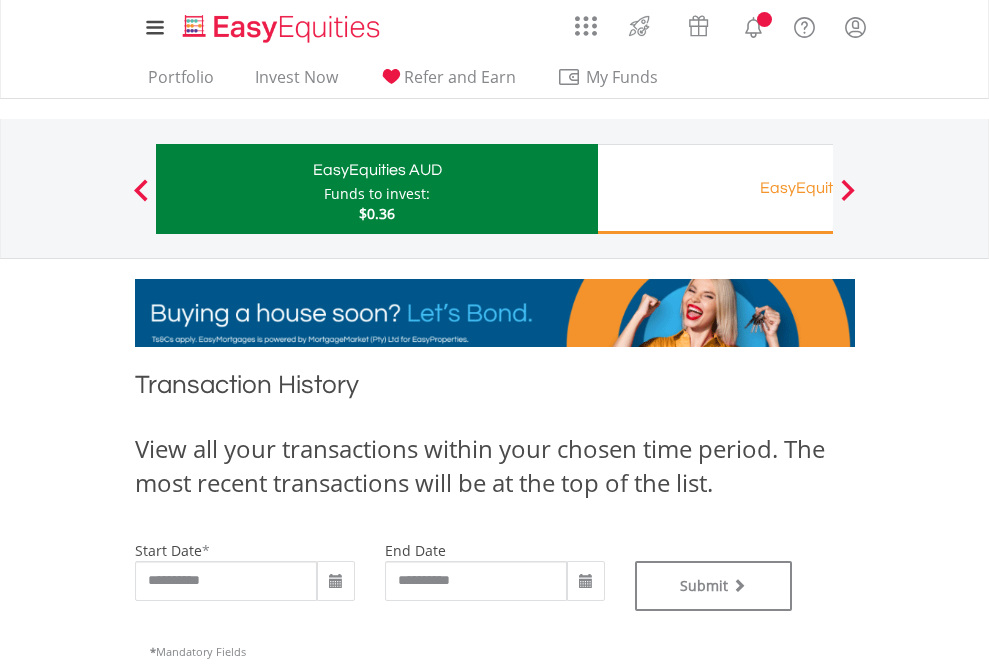 type on "**********" 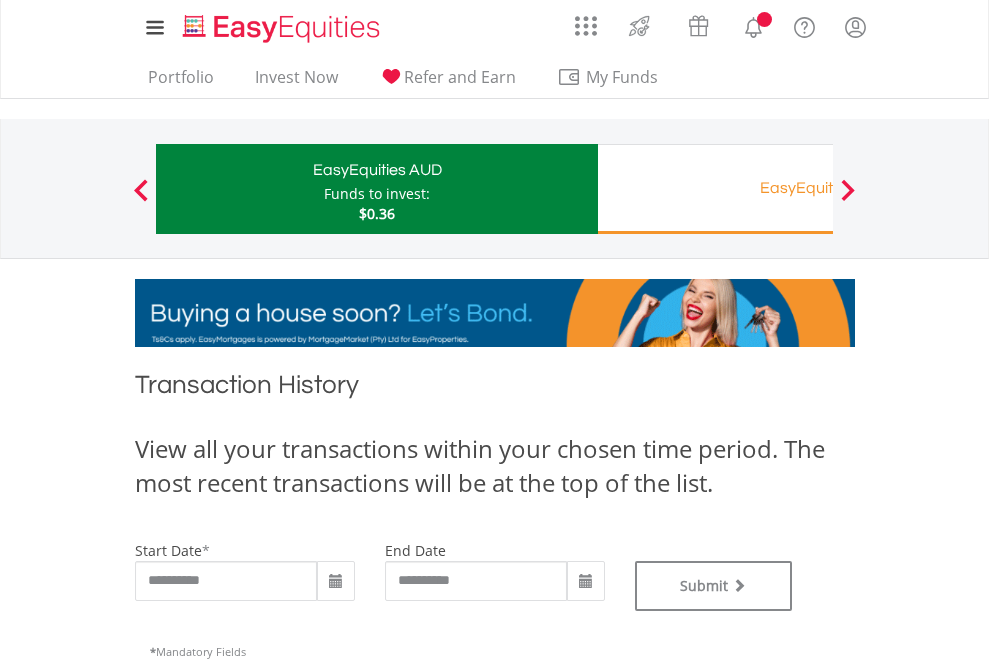 type on "**********" 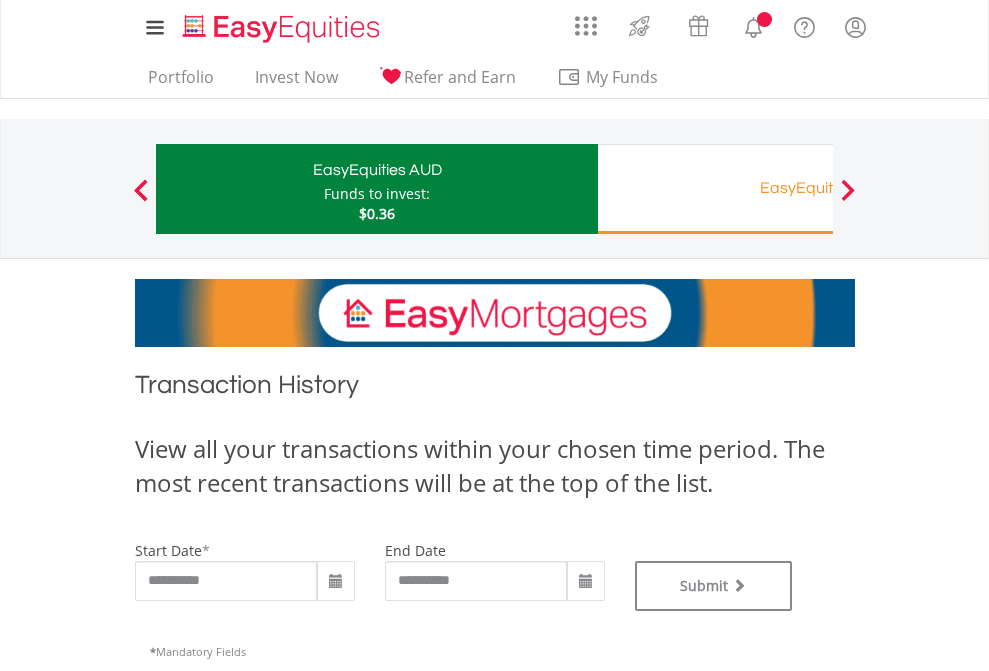 scroll, scrollTop: 811, scrollLeft: 0, axis: vertical 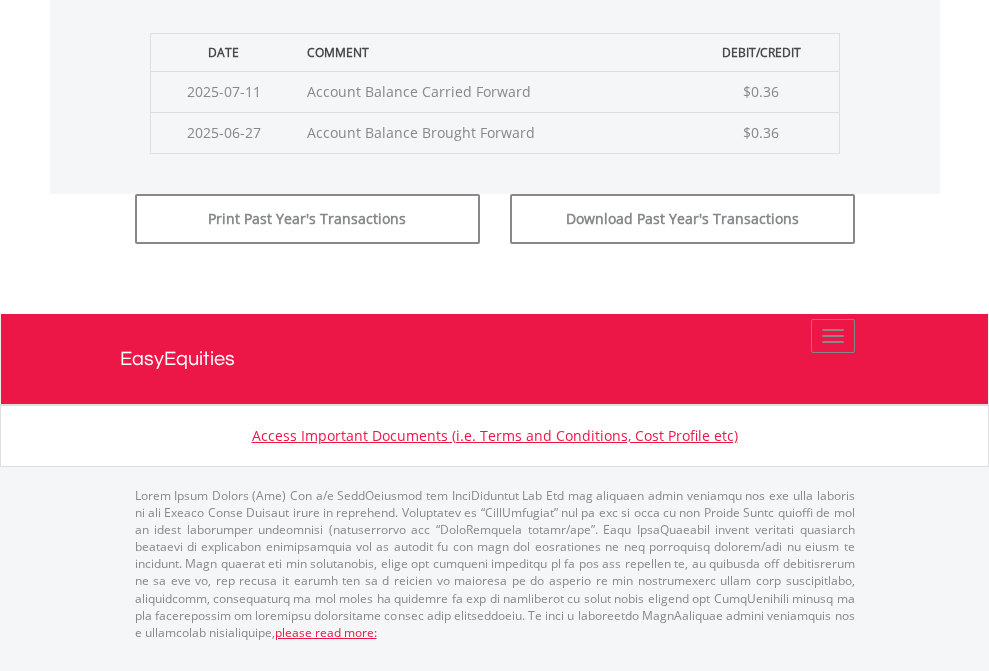 click on "Submit" at bounding box center (714, -183) 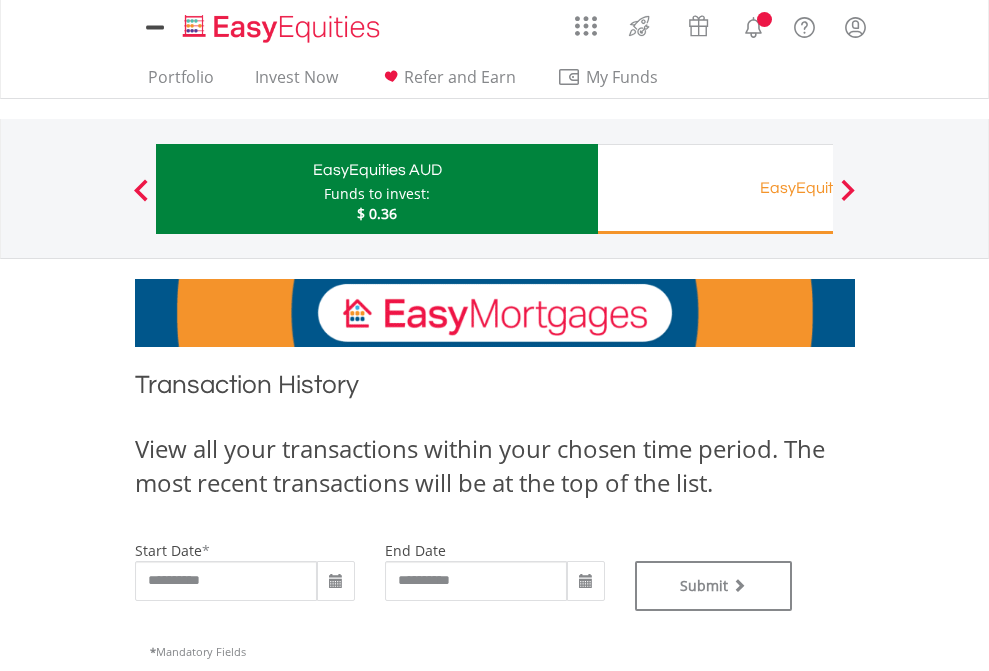 scroll, scrollTop: 0, scrollLeft: 0, axis: both 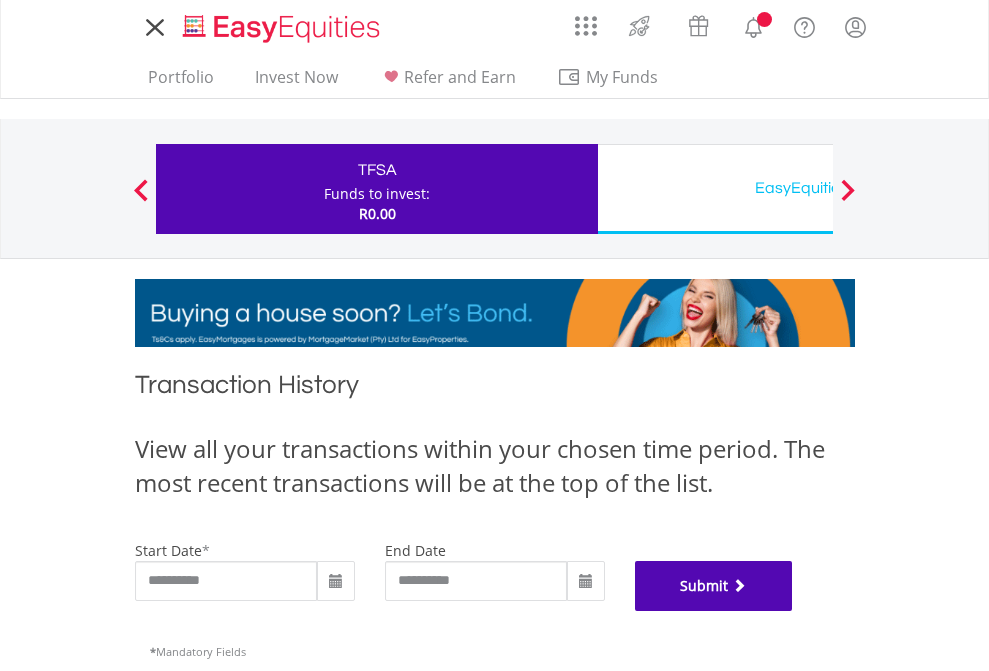 click on "Submit" at bounding box center [714, 586] 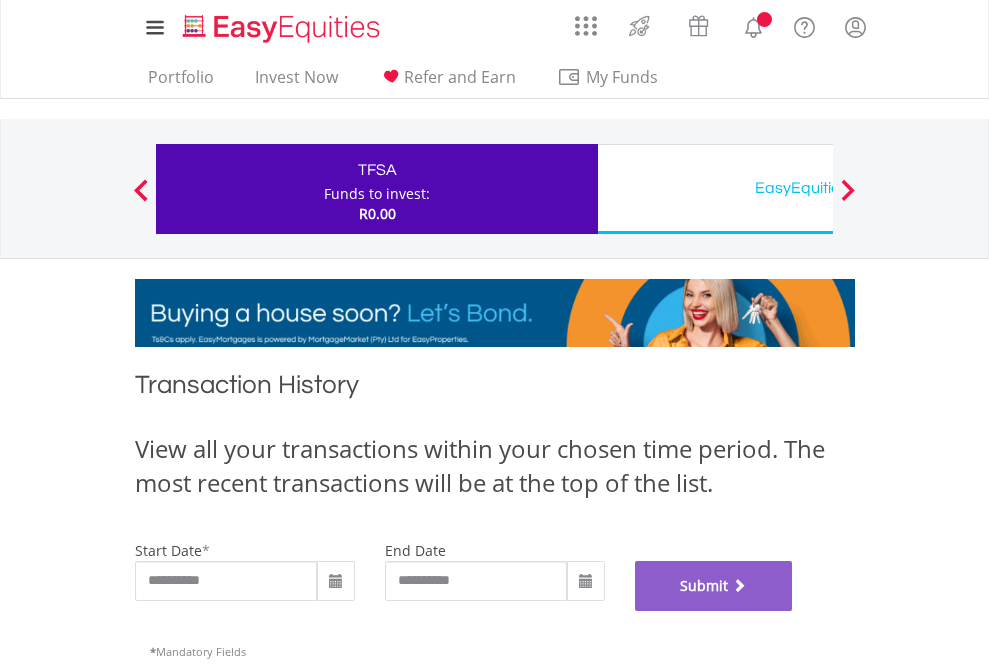 scroll, scrollTop: 811, scrollLeft: 0, axis: vertical 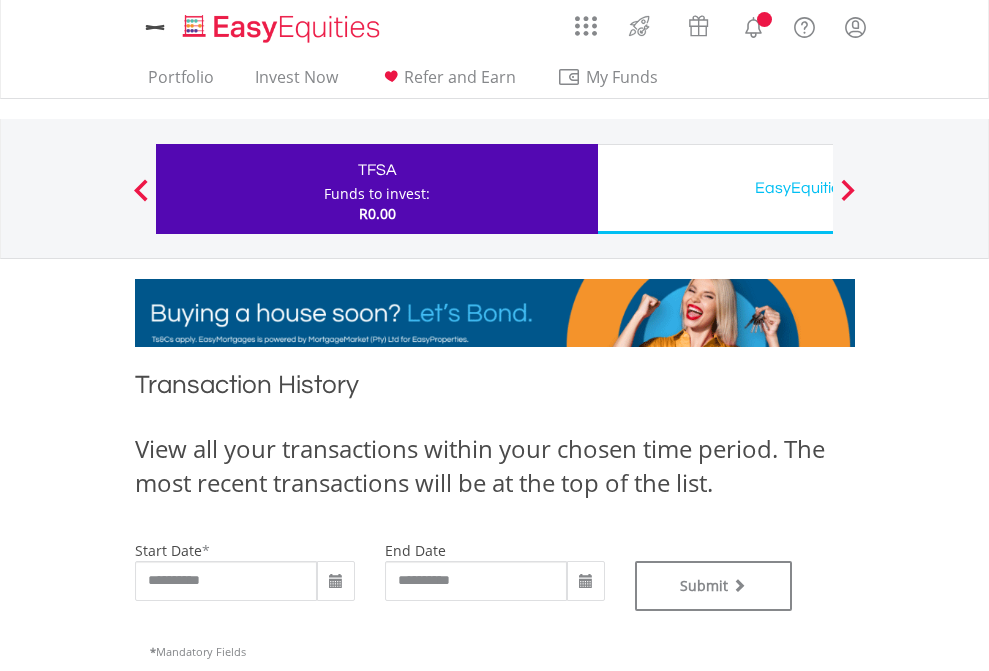 click on "EasyEquities USD" at bounding box center [818, 188] 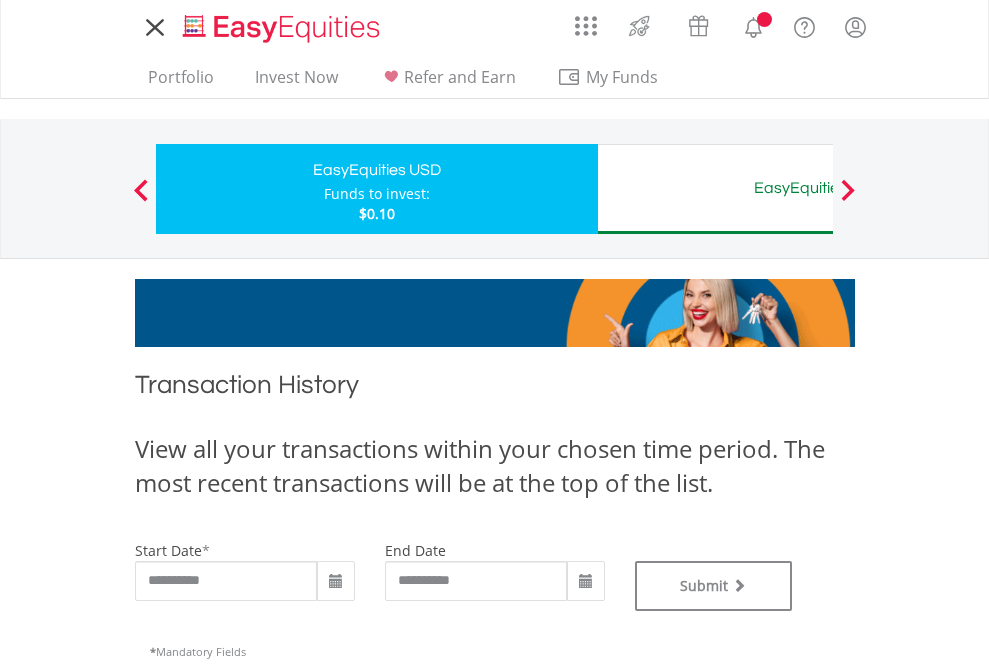 scroll, scrollTop: 0, scrollLeft: 0, axis: both 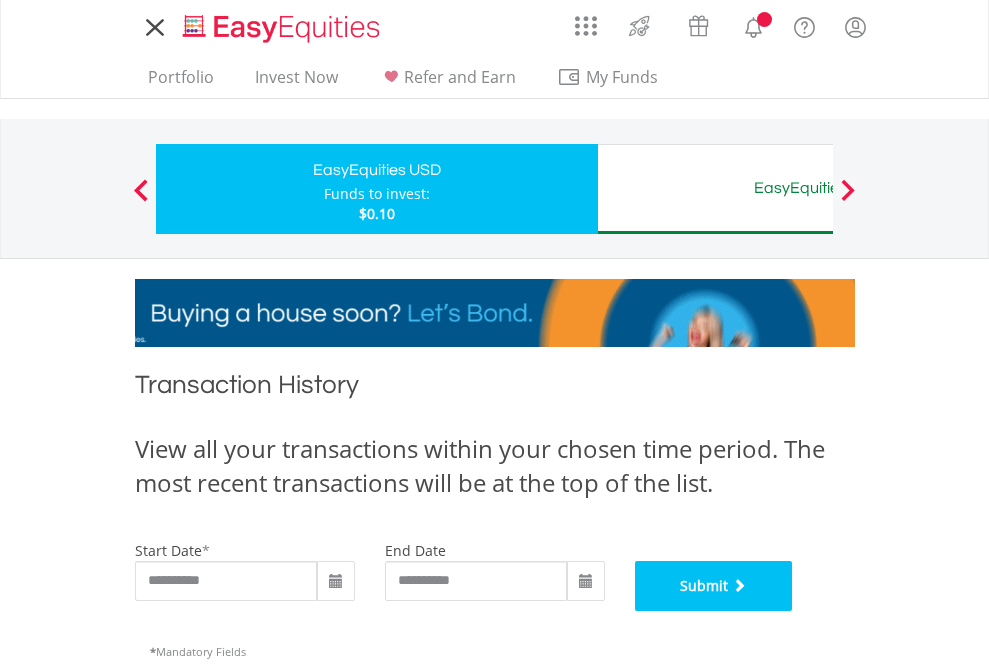click on "Submit" at bounding box center [714, 586] 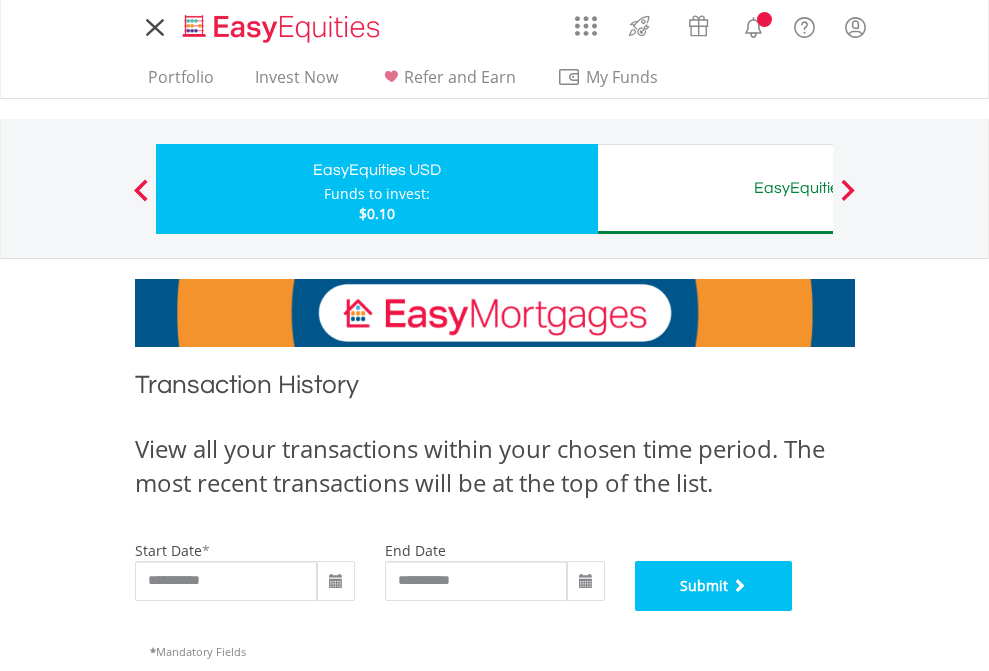 scroll, scrollTop: 811, scrollLeft: 0, axis: vertical 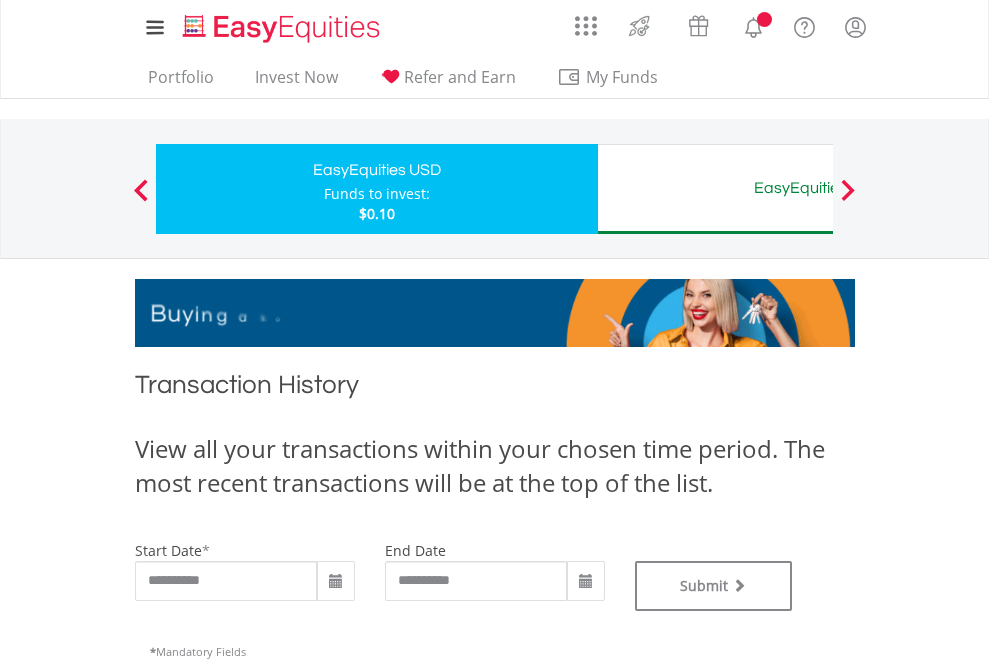click on "EasyEquities AUD" at bounding box center [818, 188] 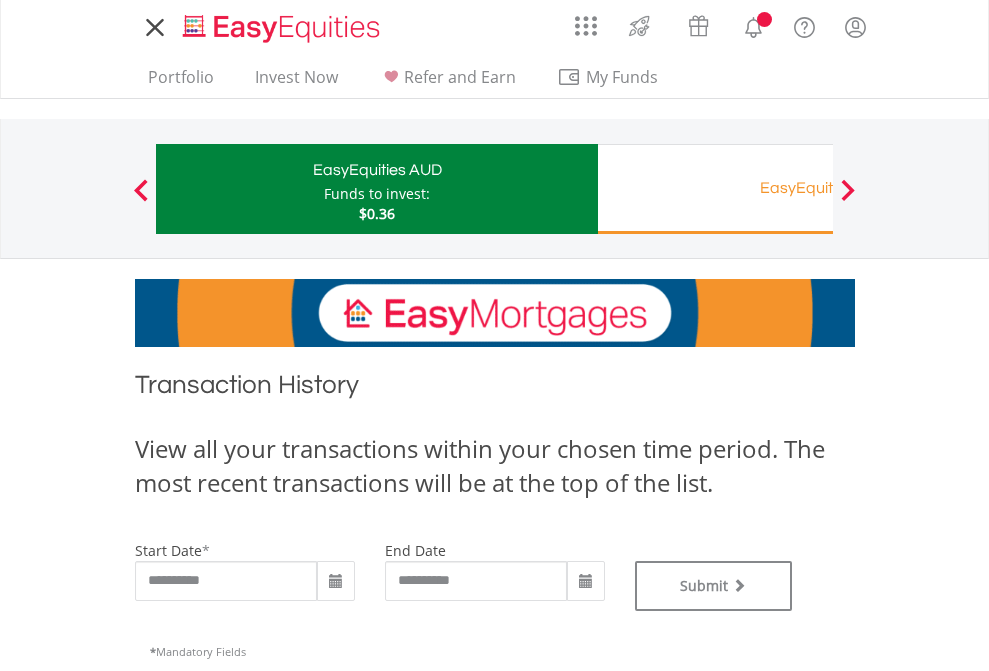 scroll, scrollTop: 0, scrollLeft: 0, axis: both 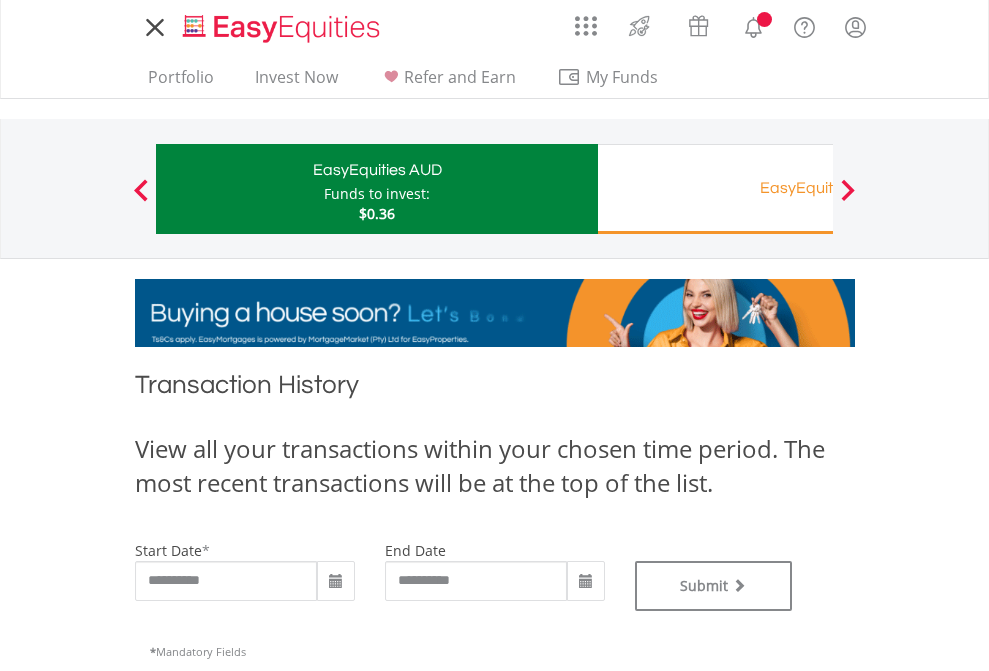 type on "**********" 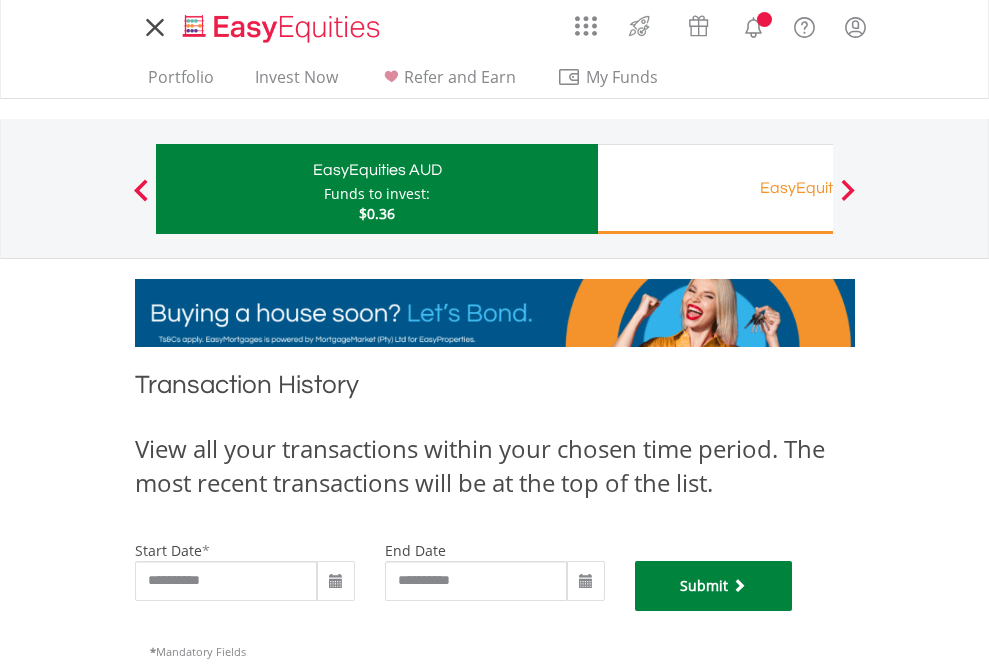 click on "Submit" at bounding box center (714, 586) 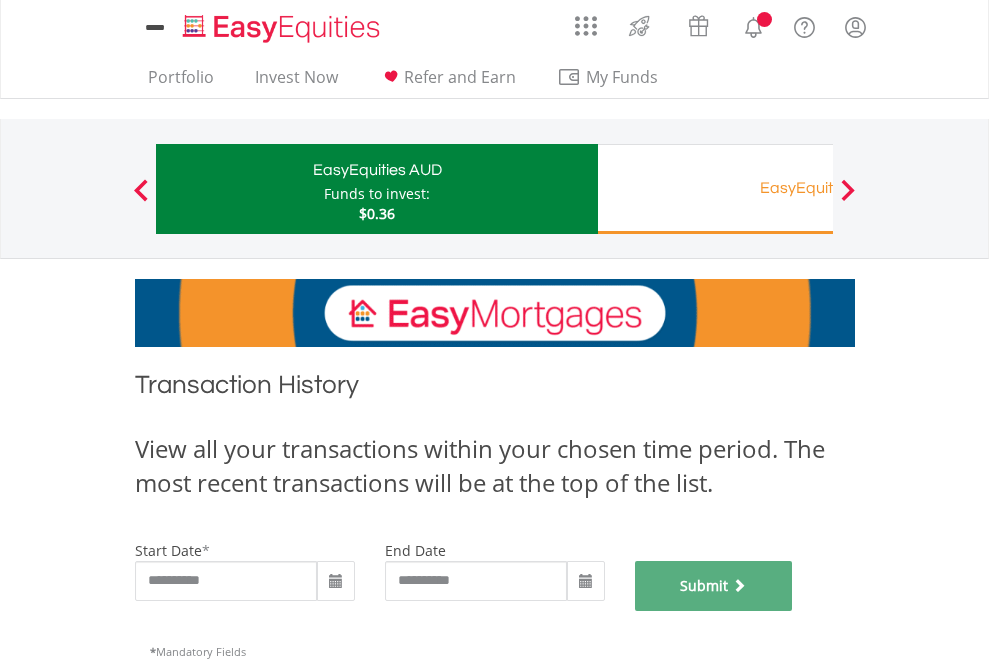 scroll, scrollTop: 811, scrollLeft: 0, axis: vertical 